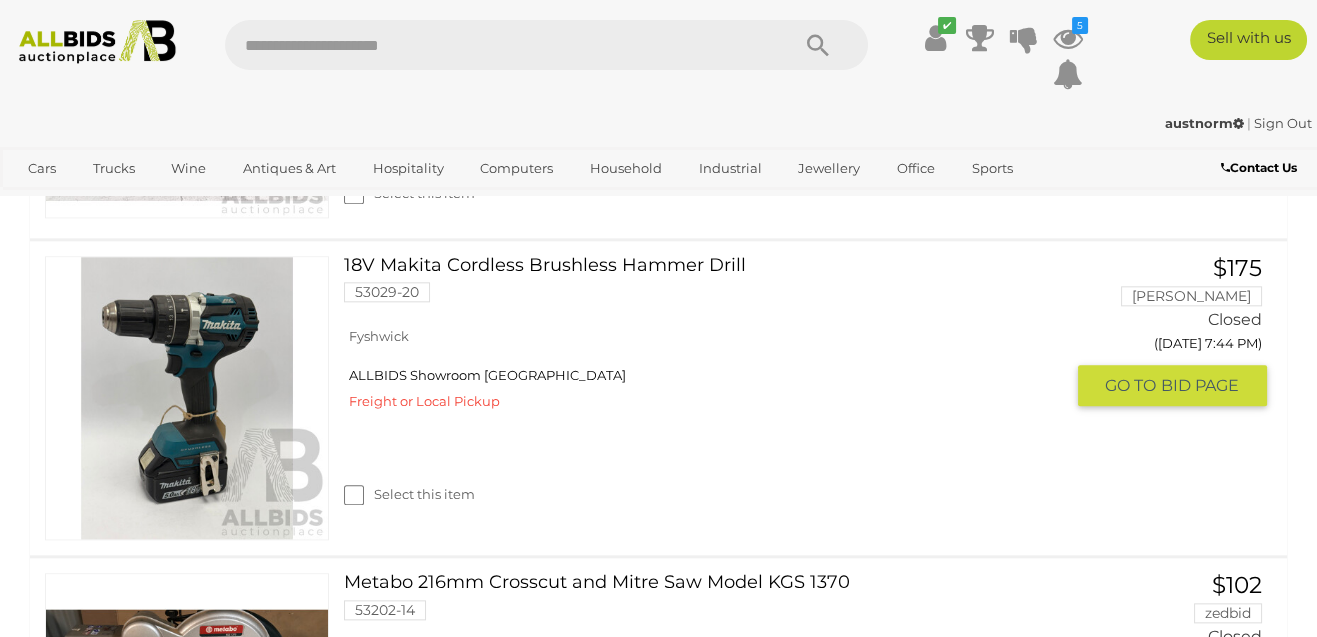 scroll, scrollTop: 3500, scrollLeft: 0, axis: vertical 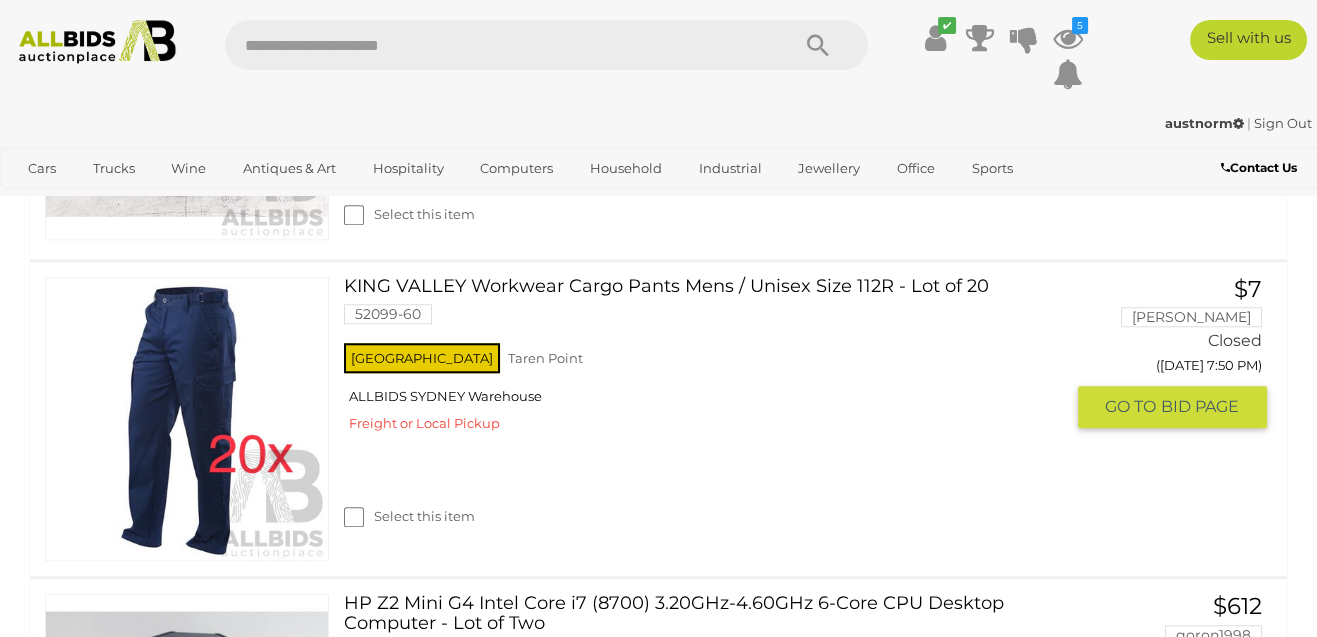 click on "Select this item" at bounding box center [710, 491] 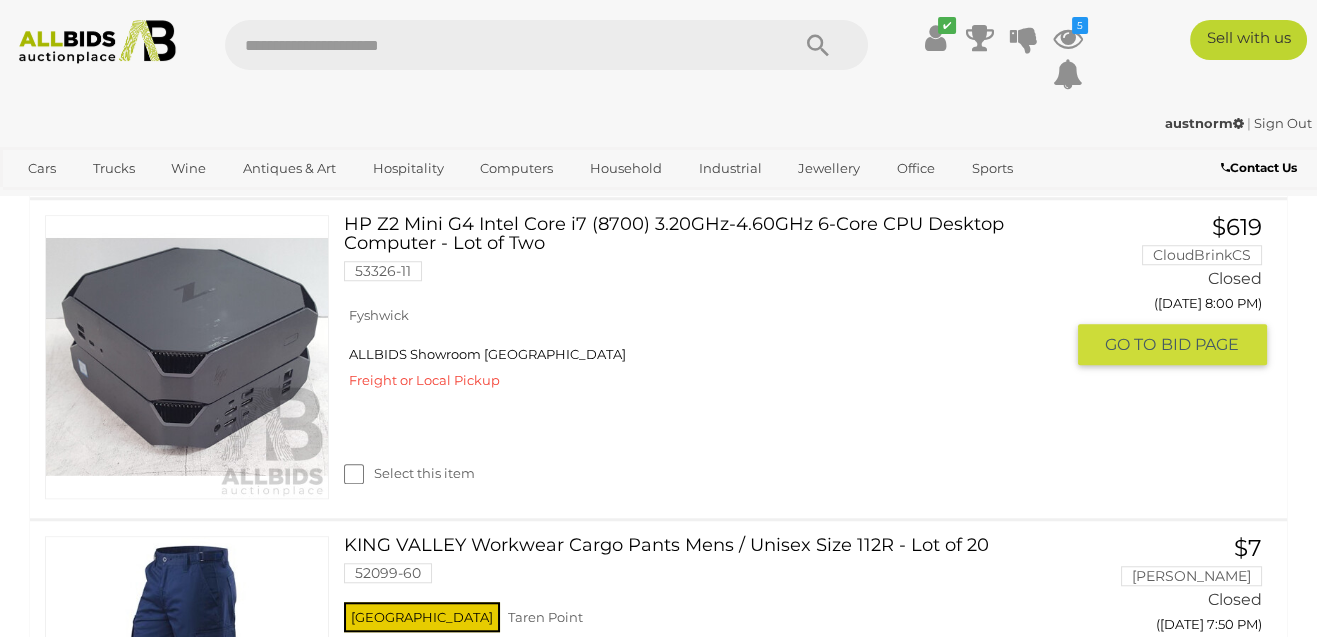 scroll, scrollTop: 2591, scrollLeft: 0, axis: vertical 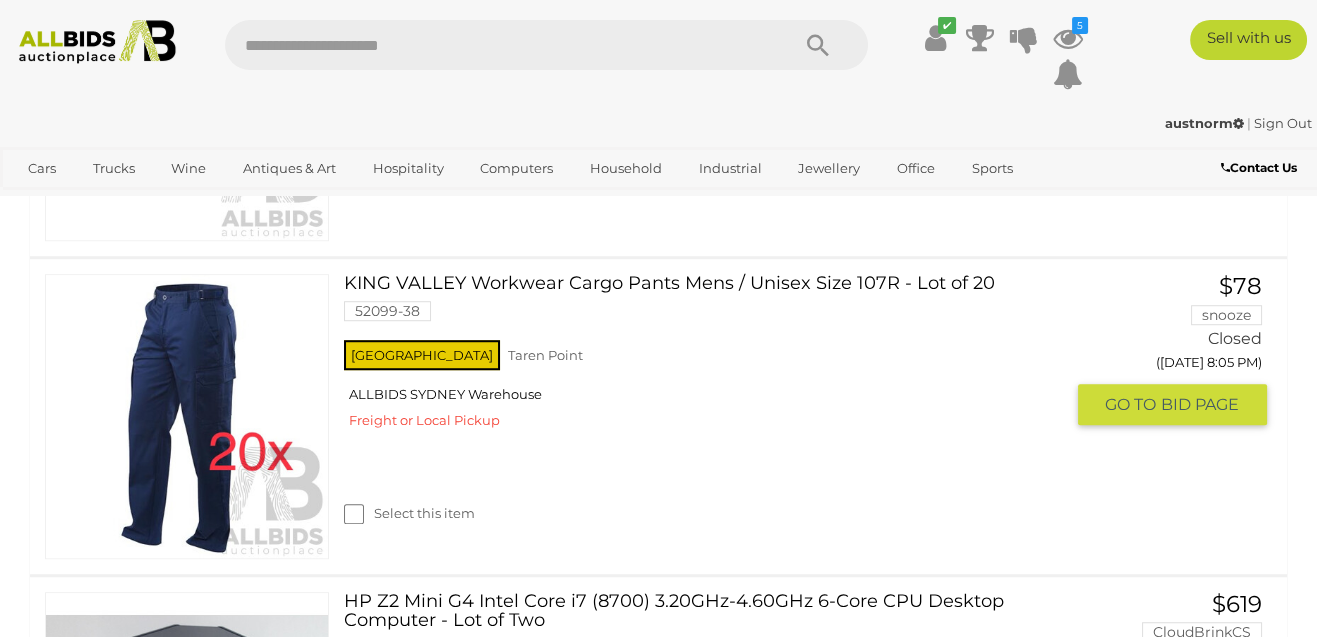 click on "Select this item" at bounding box center (409, 513) 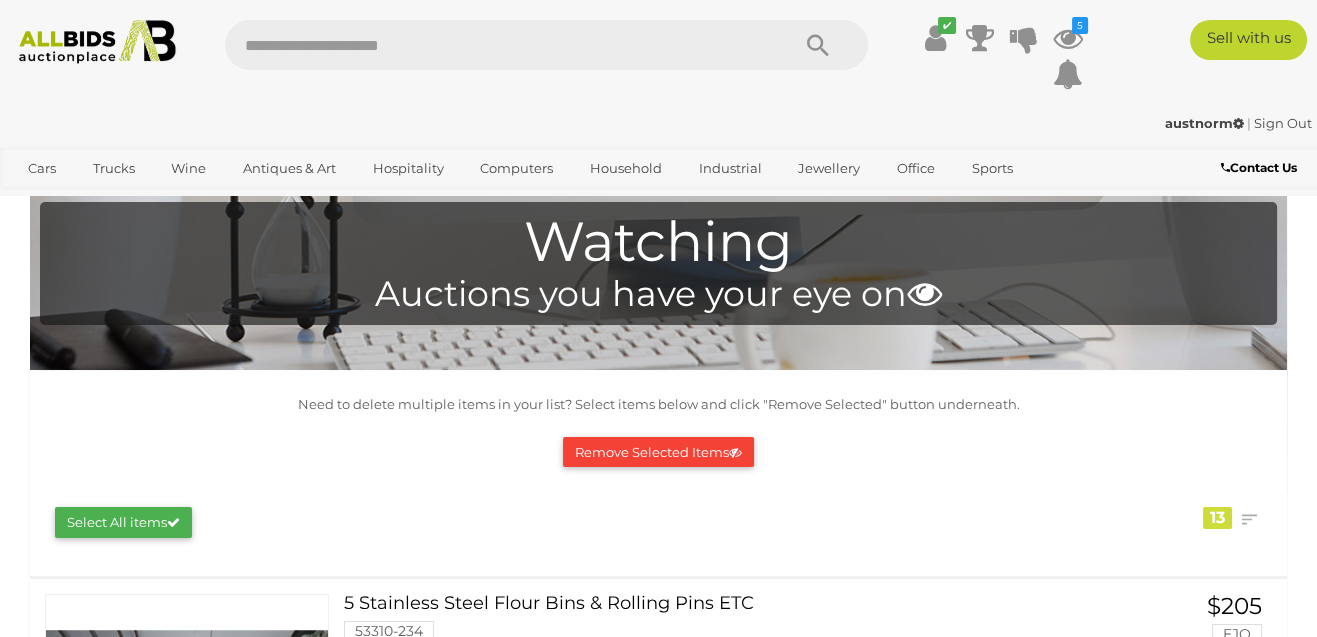 scroll, scrollTop: 0, scrollLeft: 0, axis: both 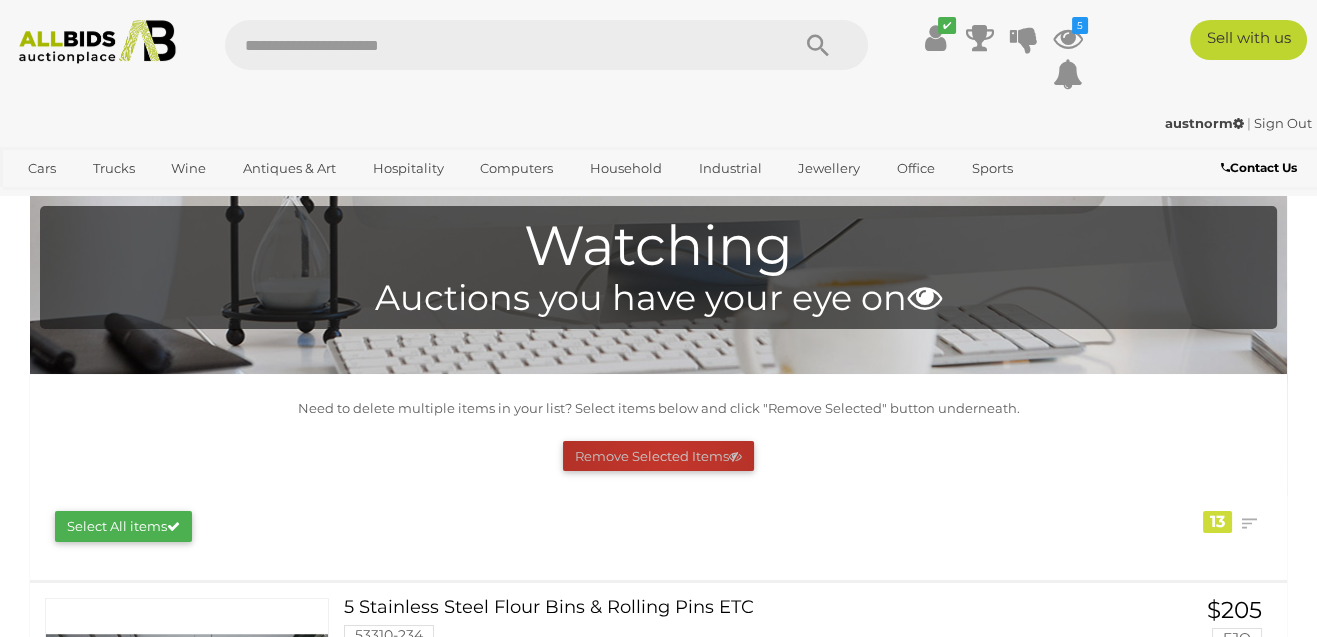 click on "Remove Selected Items" at bounding box center [658, 456] 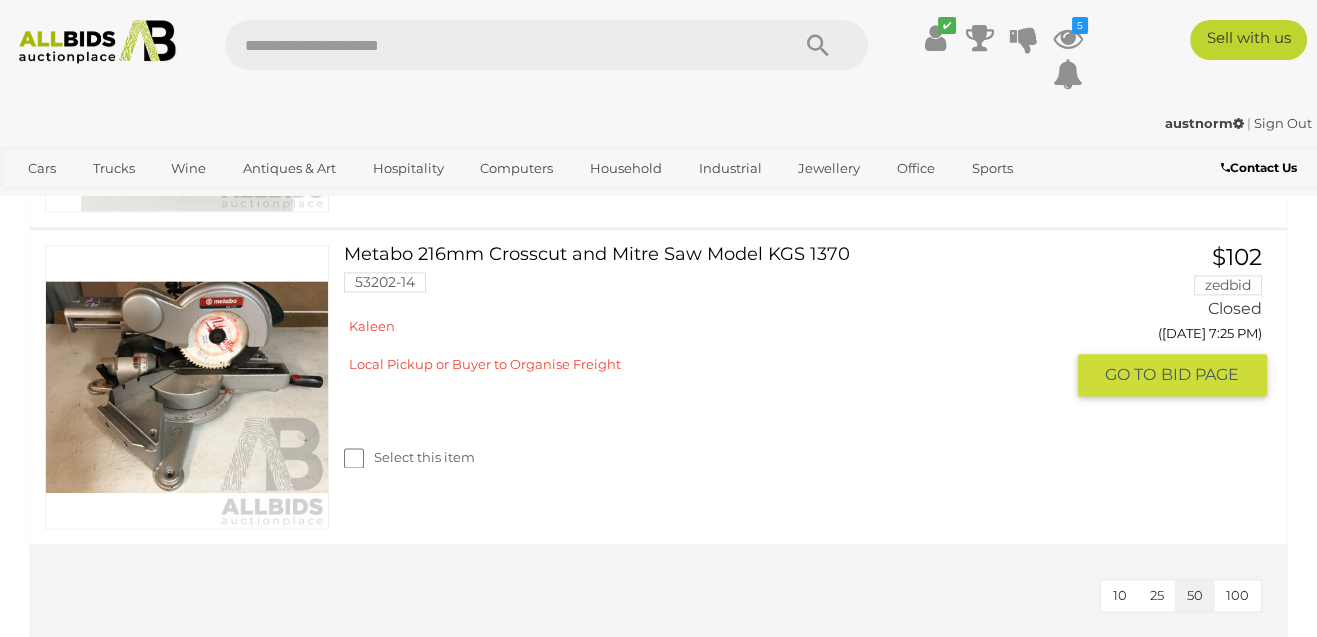 scroll, scrollTop: 3698, scrollLeft: 0, axis: vertical 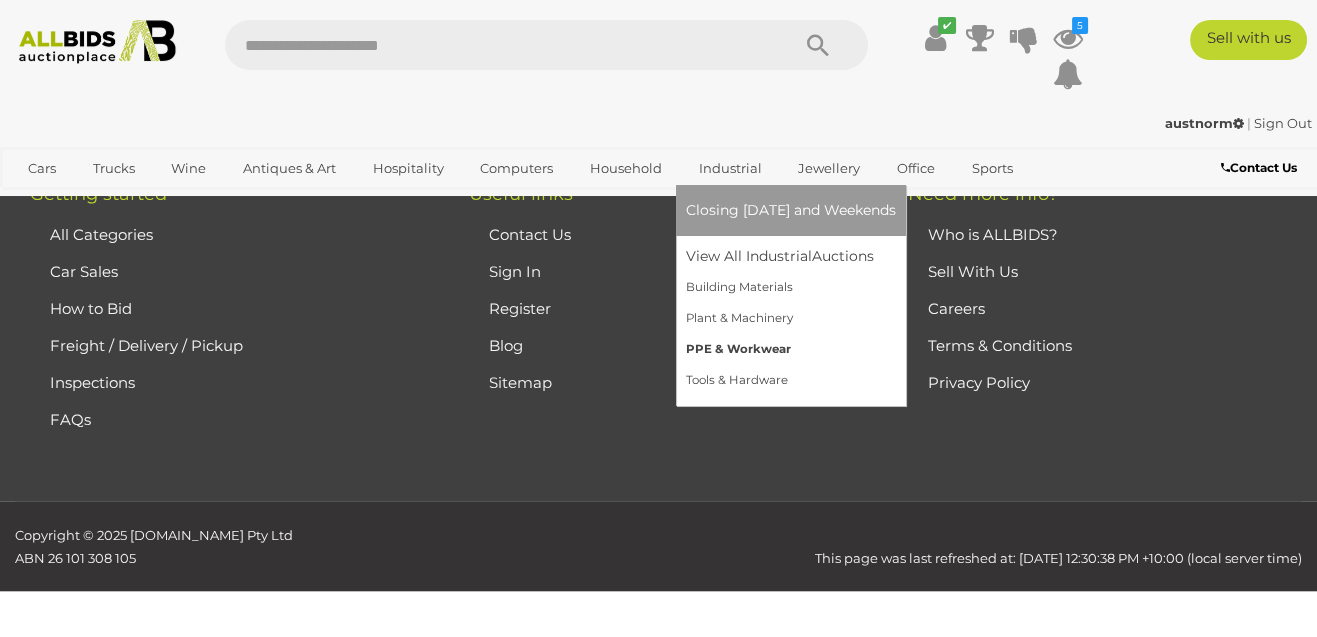 click on "PPE & Workwear" at bounding box center [791, 349] 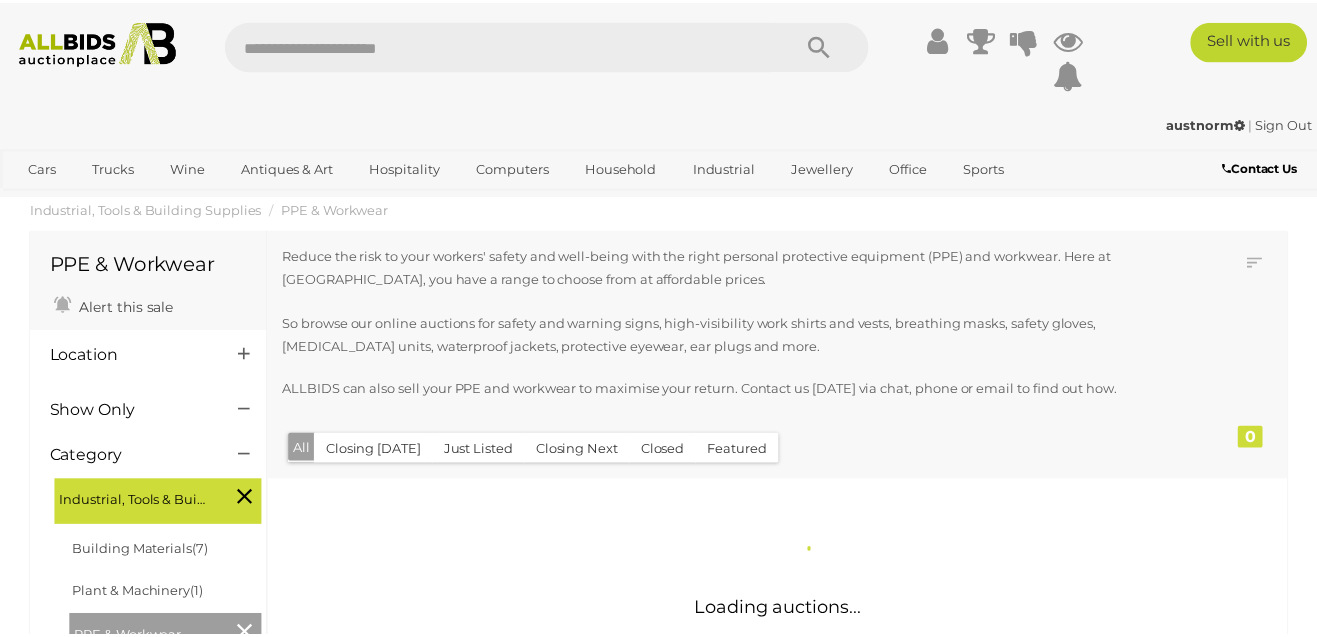 scroll, scrollTop: 0, scrollLeft: 0, axis: both 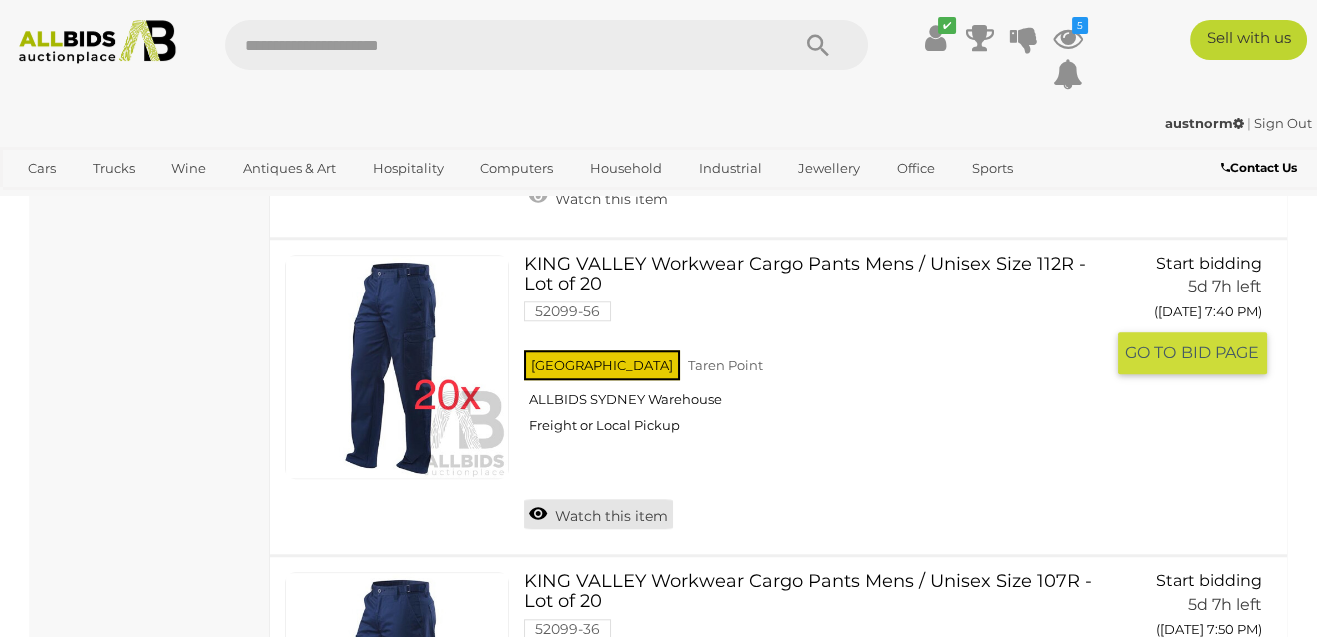 click on "Watch this item" at bounding box center (598, 514) 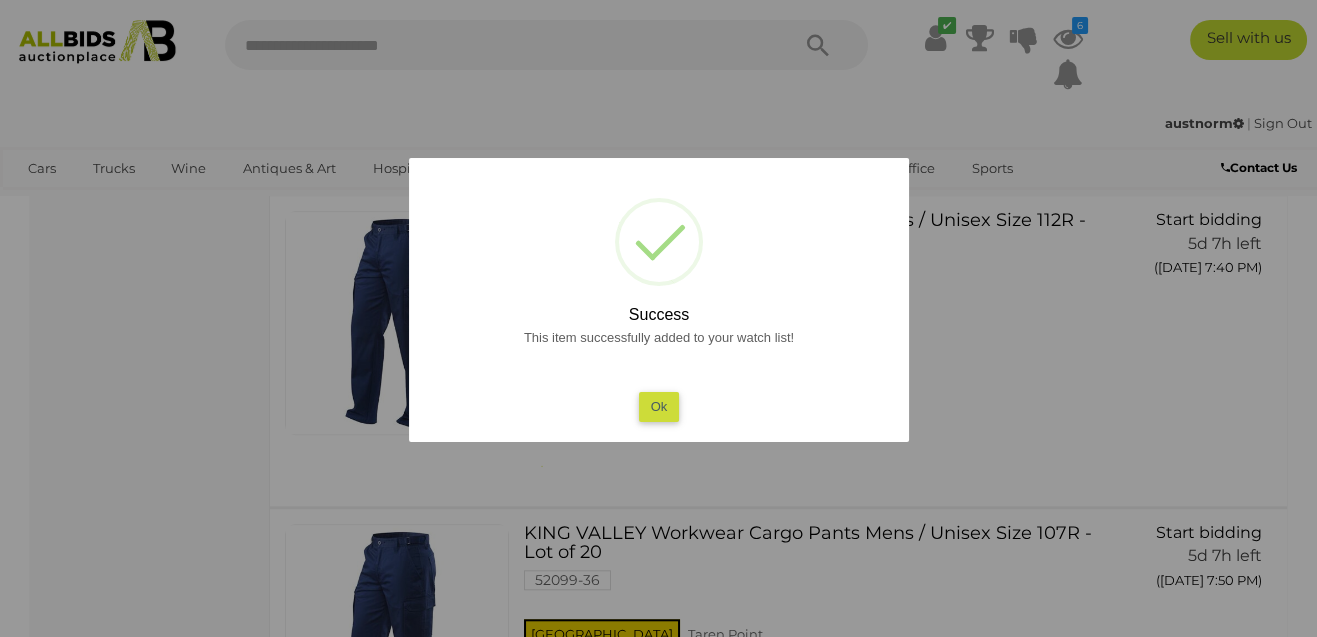 click on "Ok" at bounding box center [658, 406] 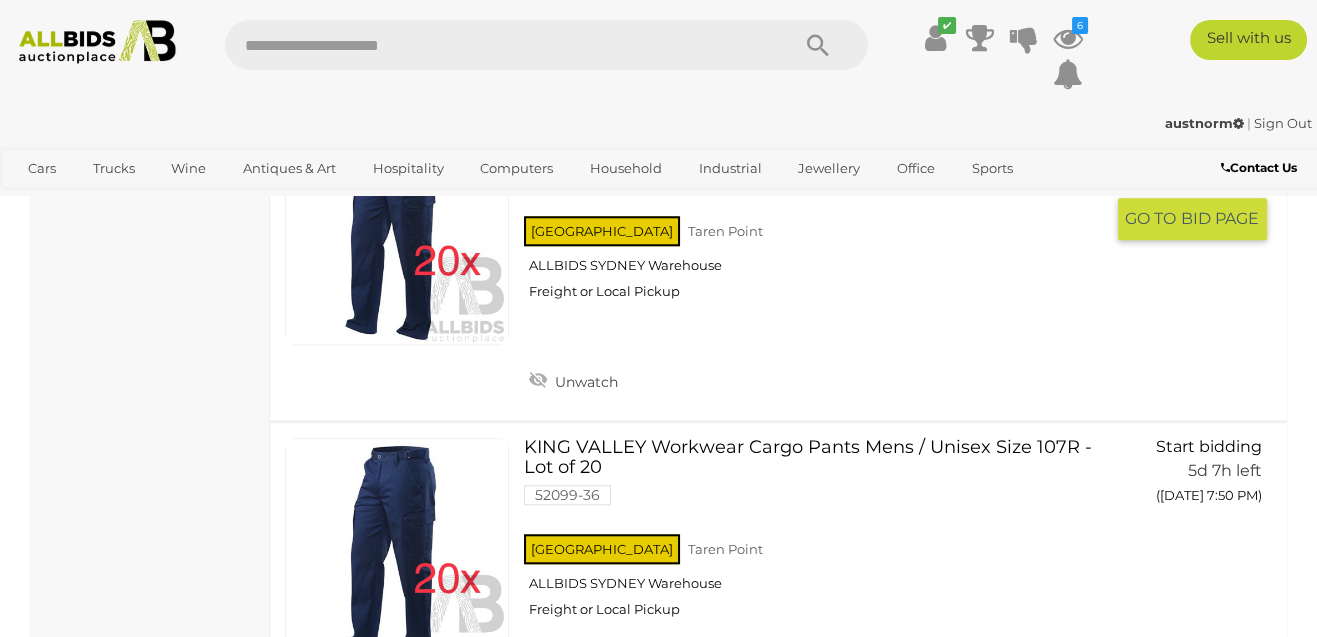 scroll, scrollTop: 3090, scrollLeft: 0, axis: vertical 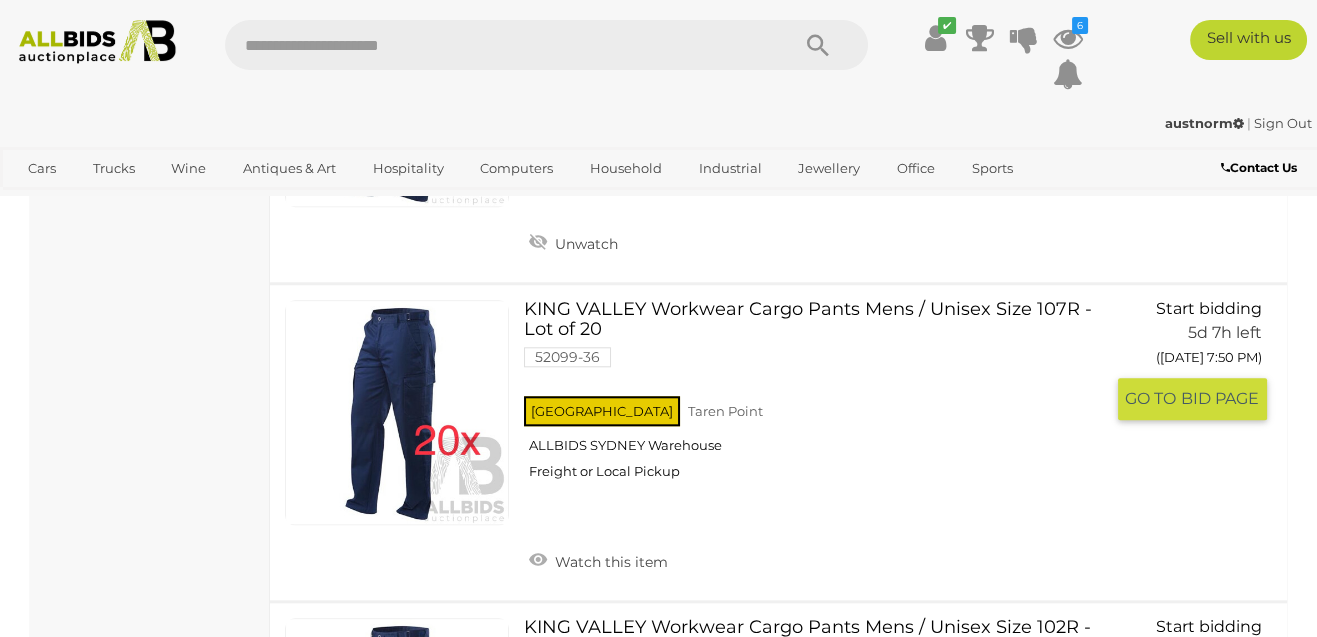 drag, startPoint x: 566, startPoint y: 547, endPoint x: 596, endPoint y: 540, distance: 30.805843 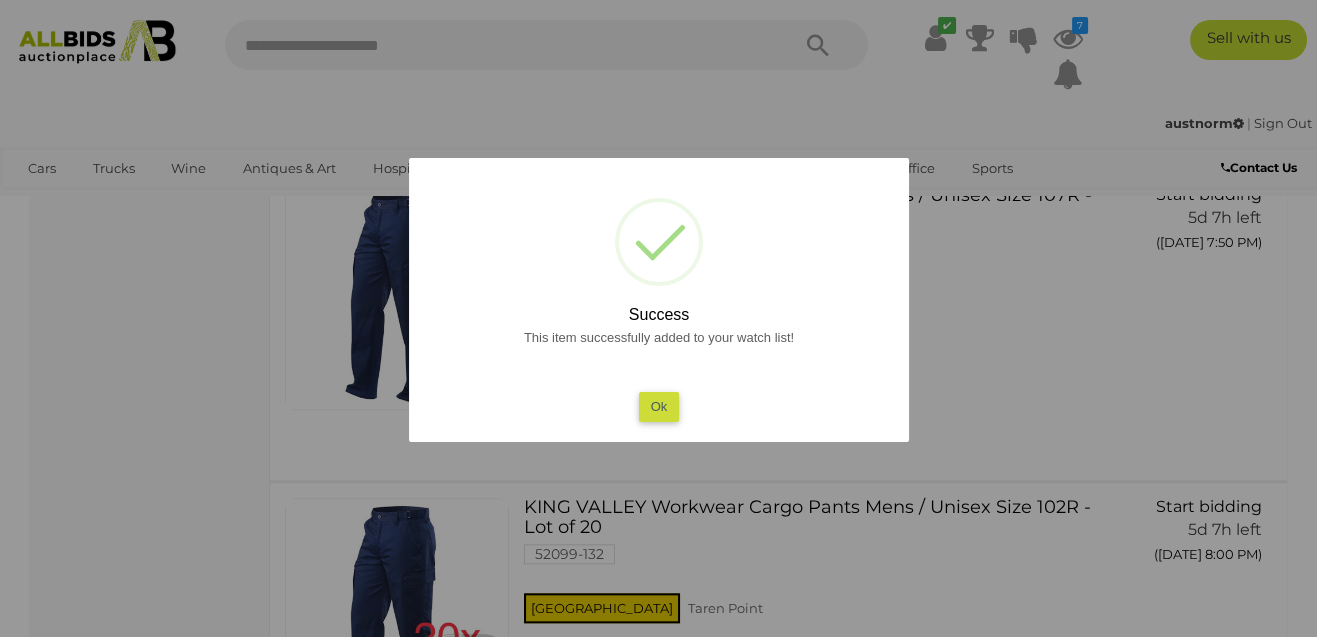 scroll, scrollTop: 3272, scrollLeft: 0, axis: vertical 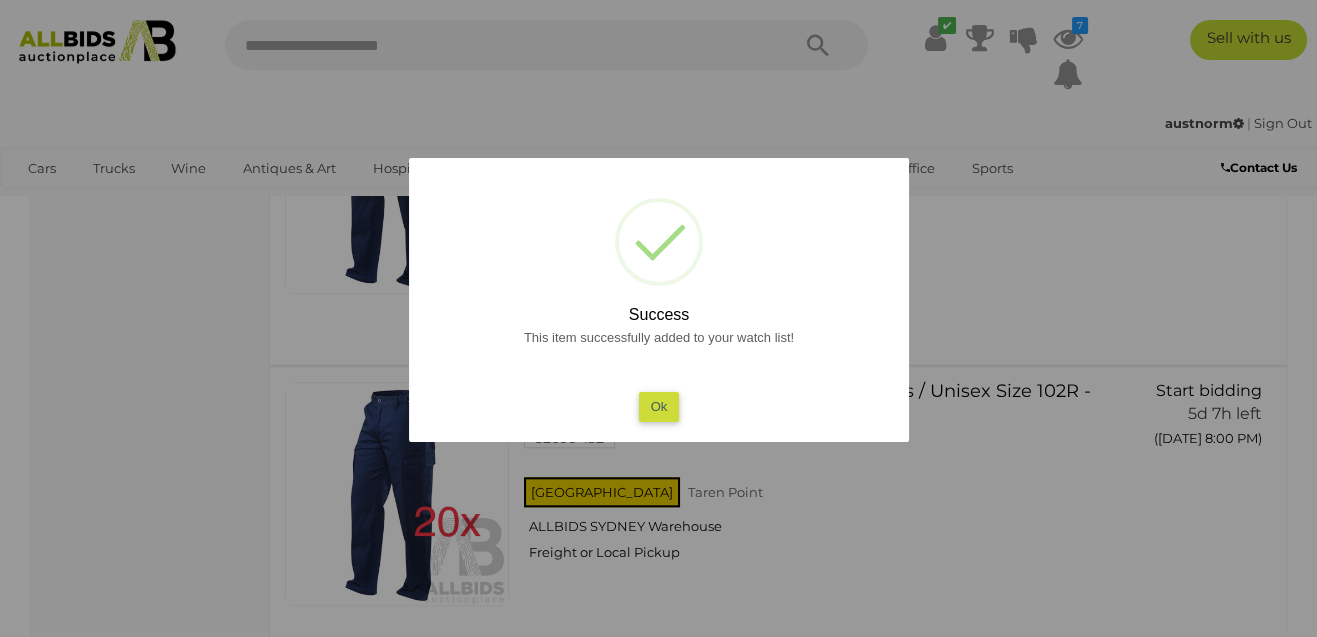 click on "Ok" at bounding box center (658, 406) 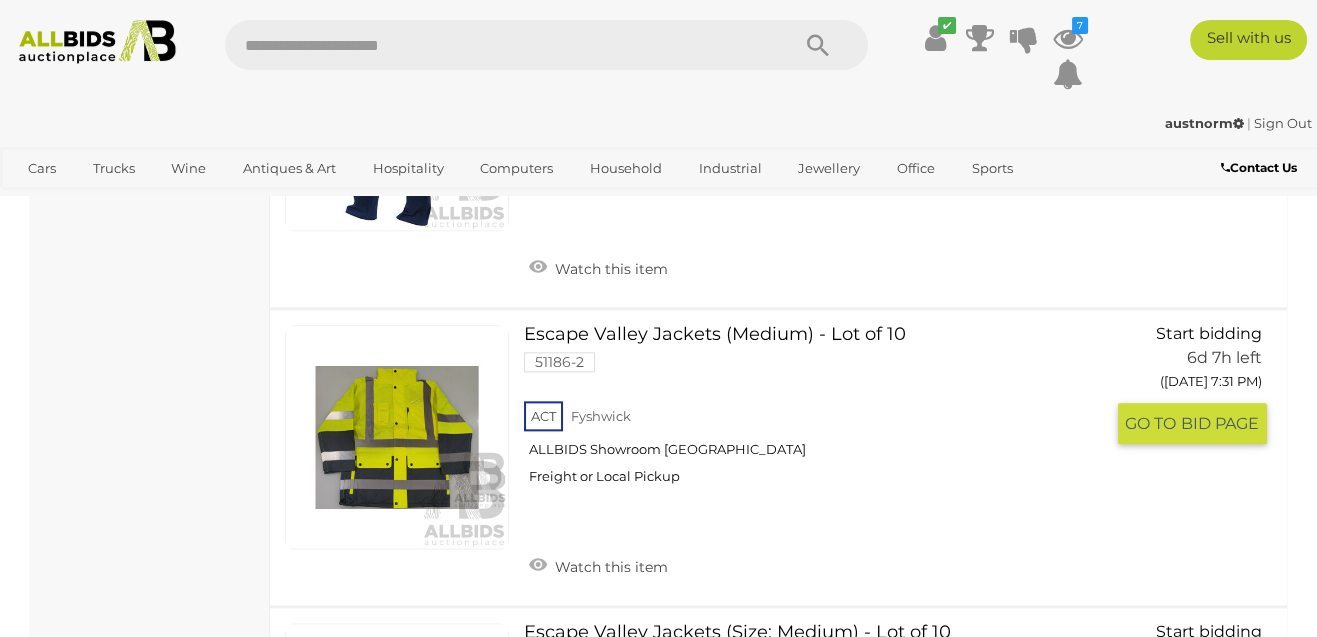 scroll, scrollTop: 3727, scrollLeft: 0, axis: vertical 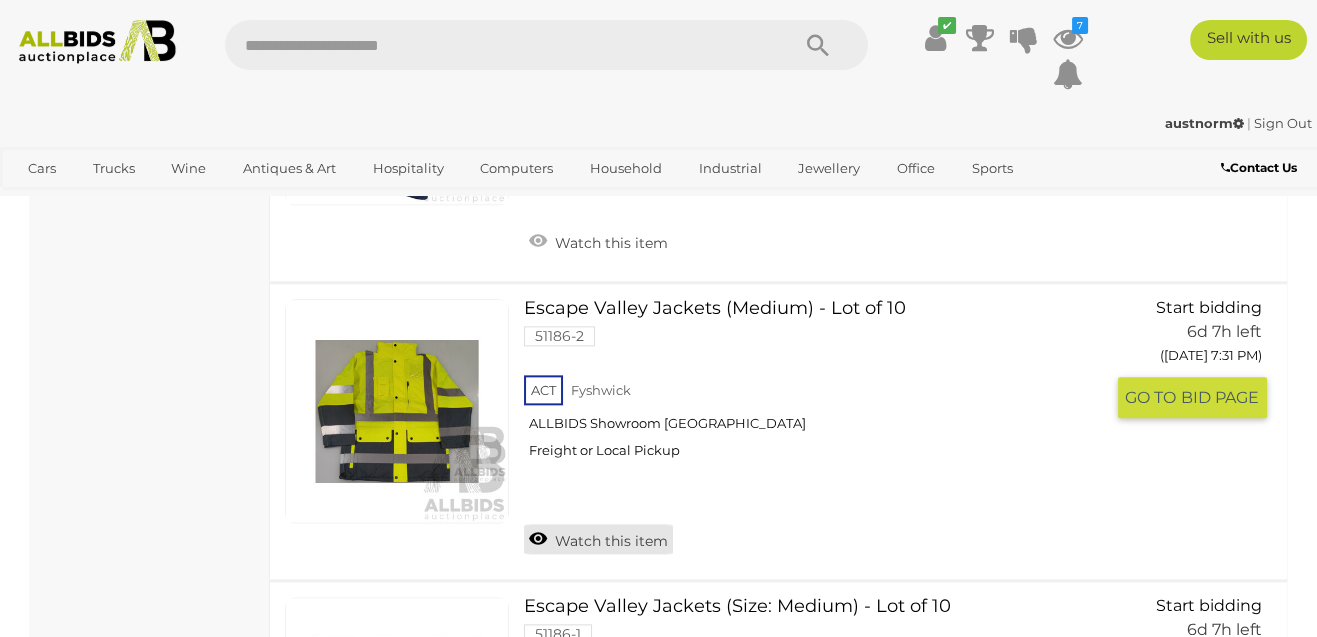 click on "Watch this item" at bounding box center [598, 539] 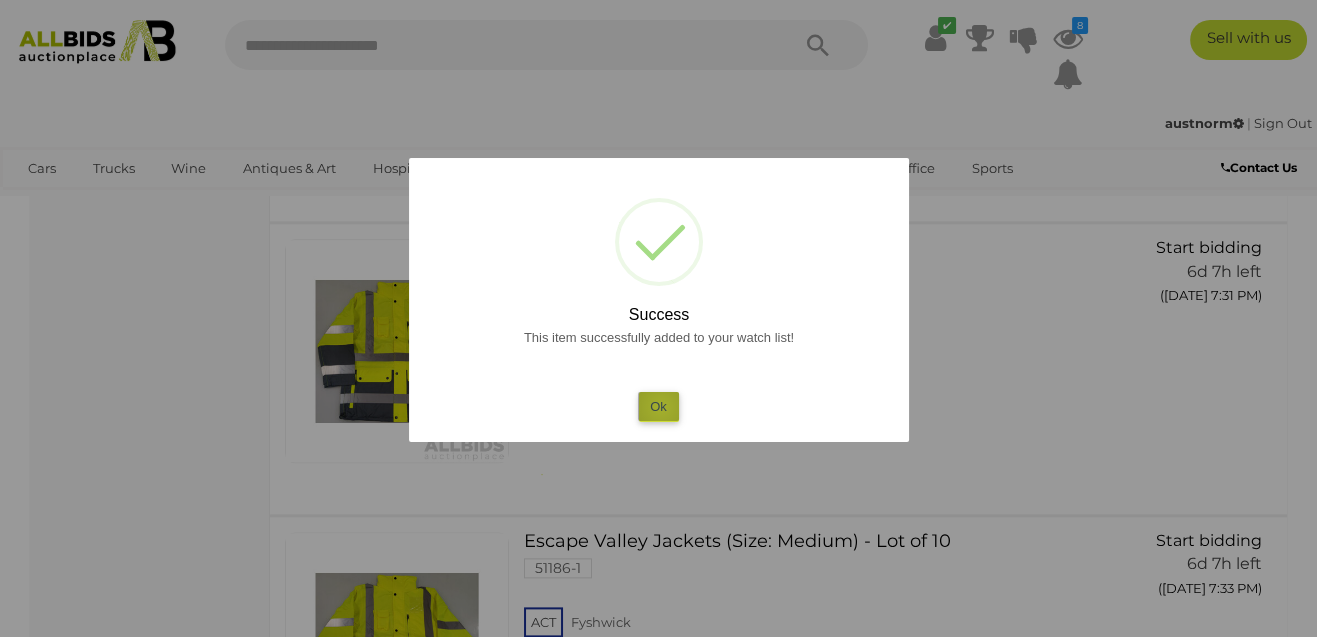 click on "Ok" at bounding box center (658, 406) 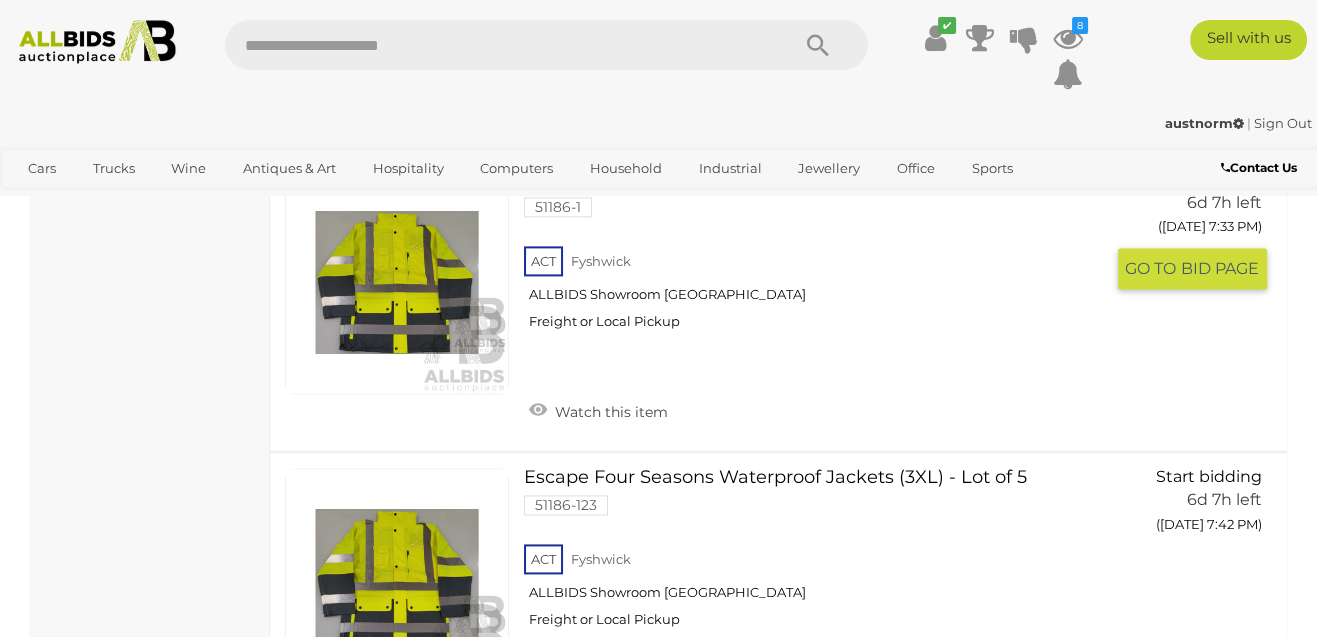 scroll, scrollTop: 4181, scrollLeft: 0, axis: vertical 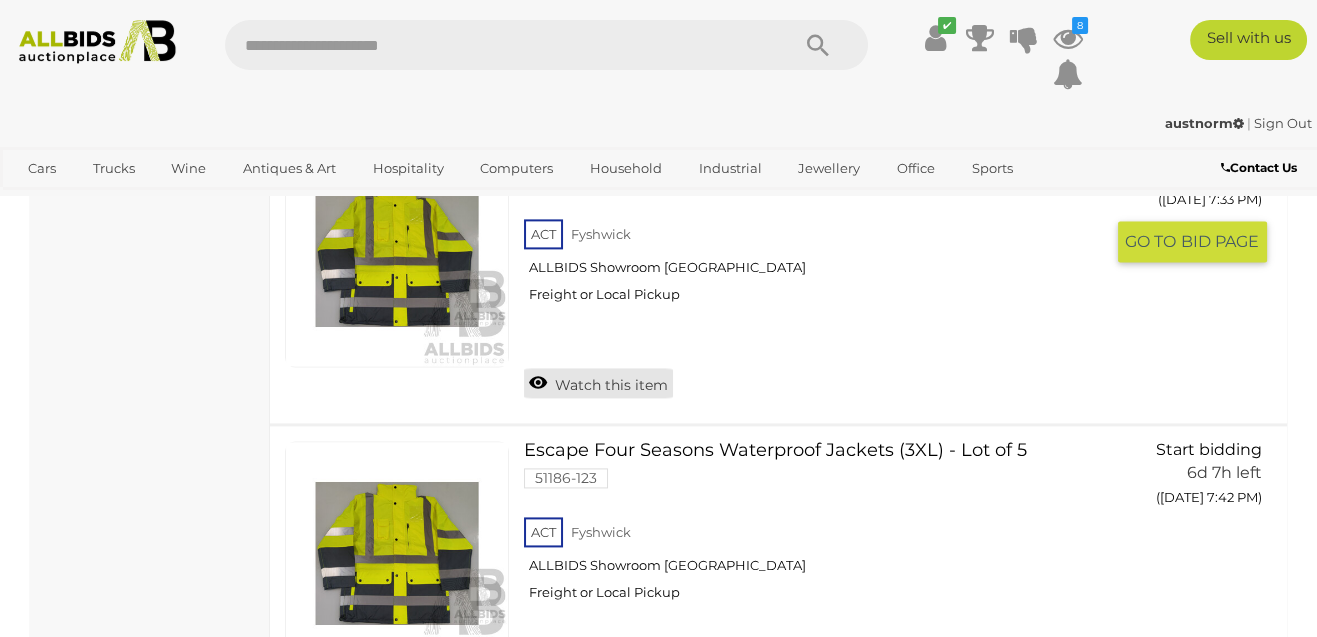 click on "Watch this item" at bounding box center (598, 383) 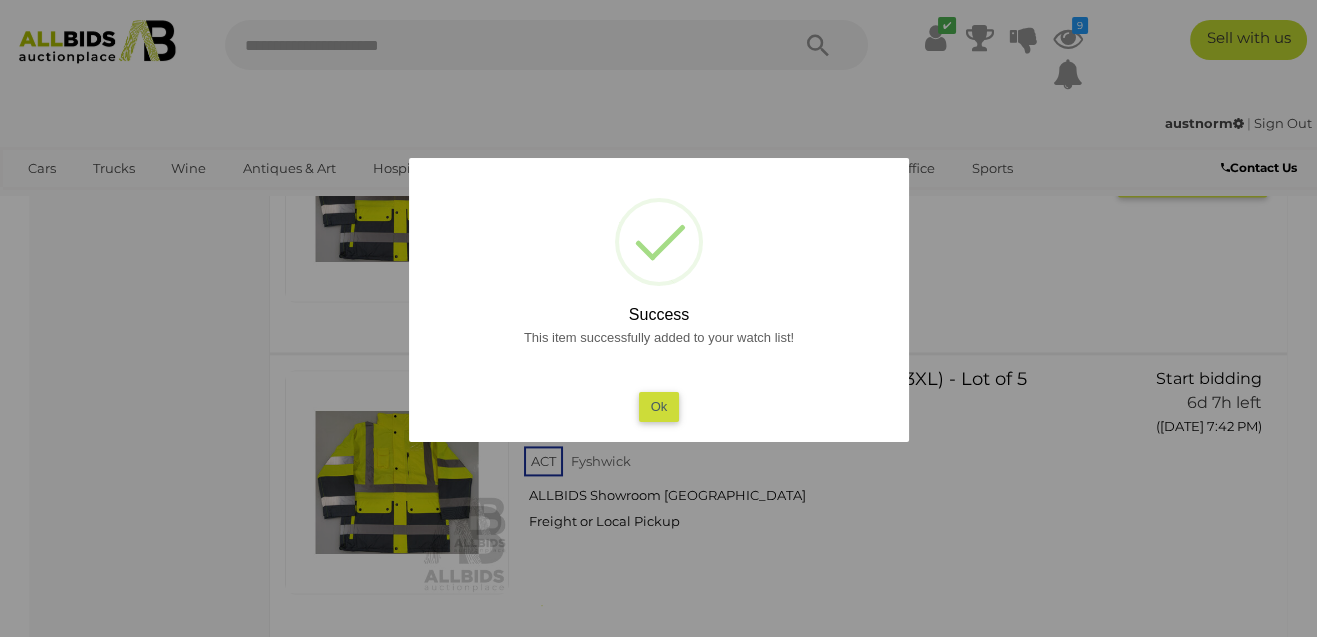 click on "Ok" at bounding box center (658, 406) 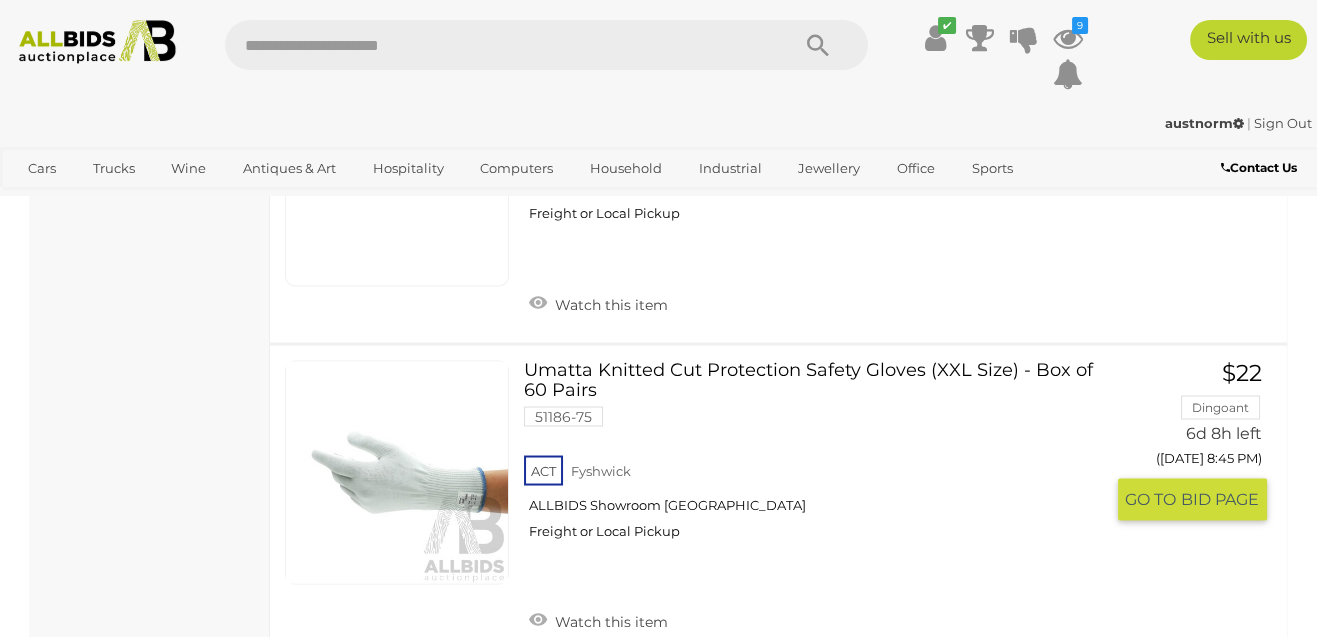 scroll, scrollTop: 5545, scrollLeft: 0, axis: vertical 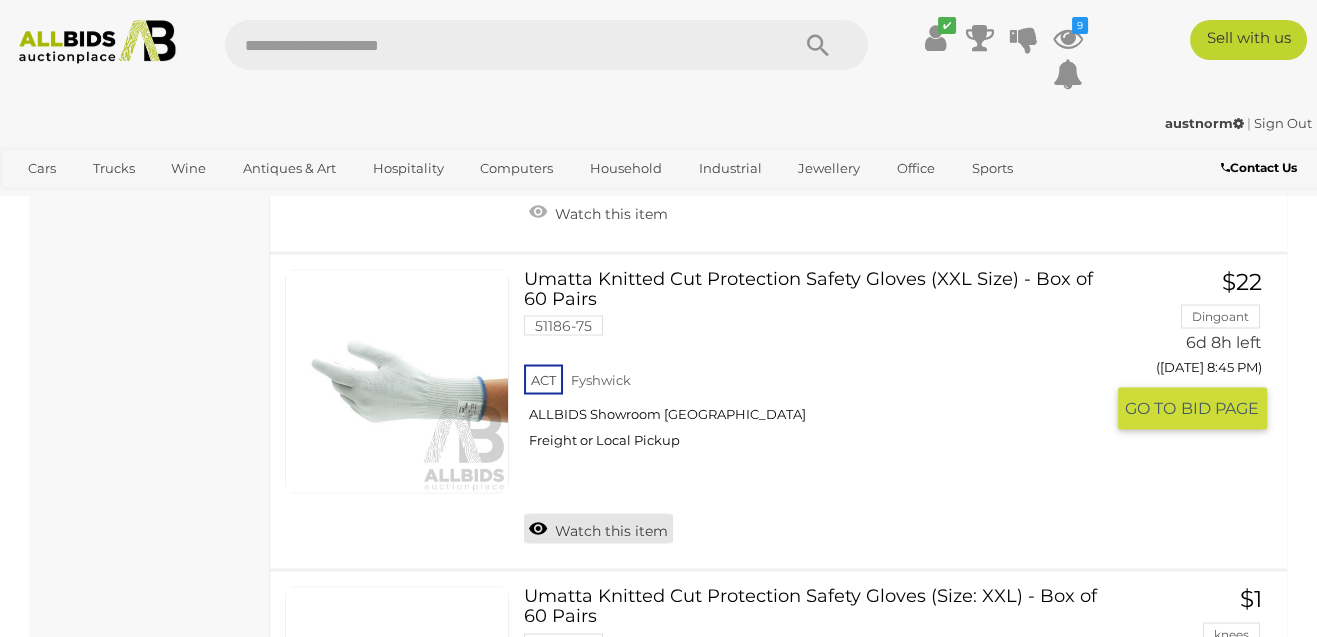 click on "Watch this item" at bounding box center [598, 528] 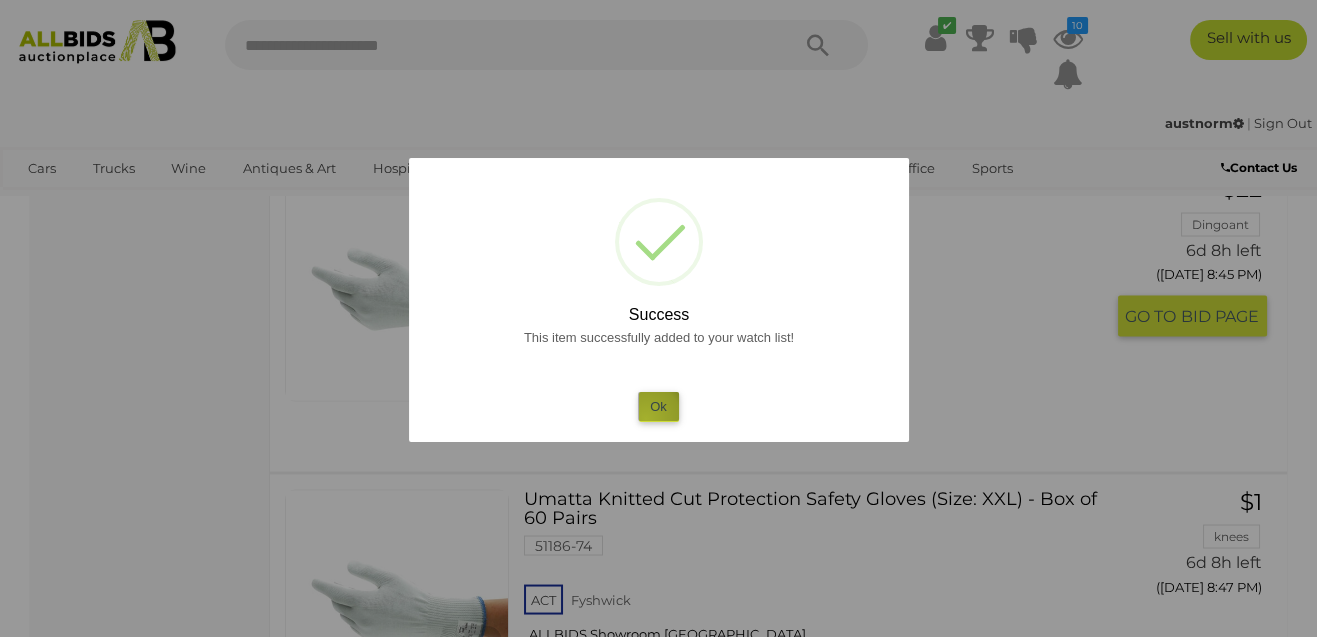 click on "Ok" at bounding box center (658, 406) 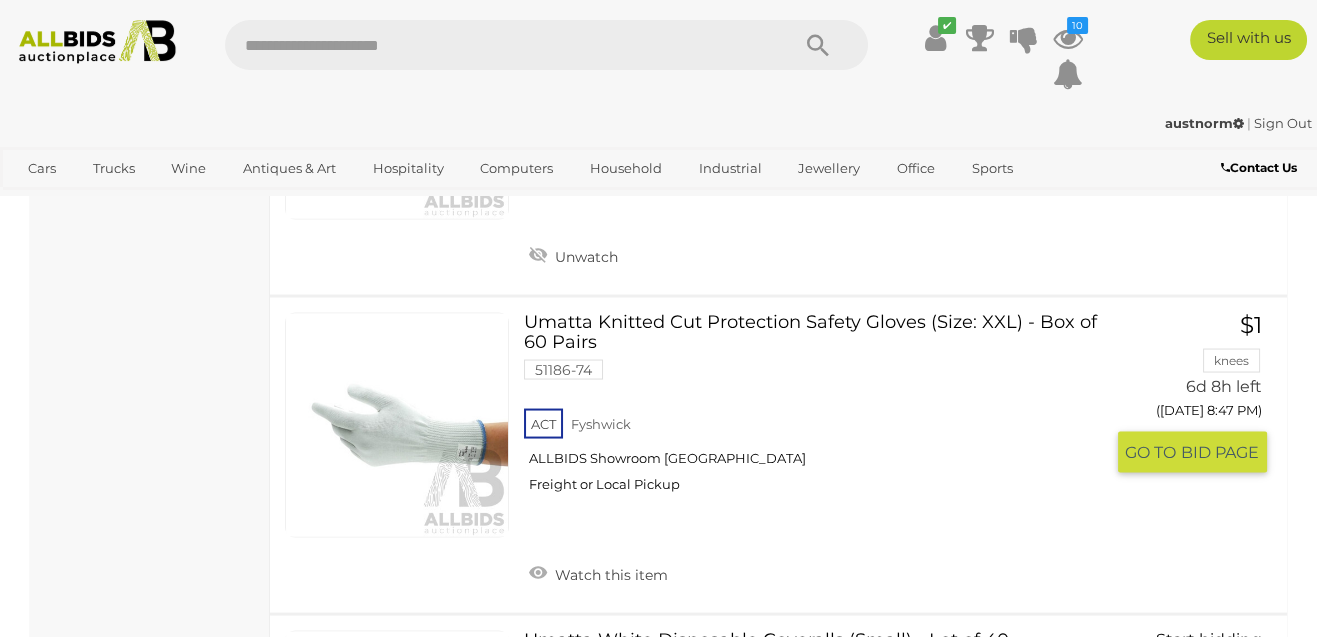 scroll, scrollTop: 5727, scrollLeft: 0, axis: vertical 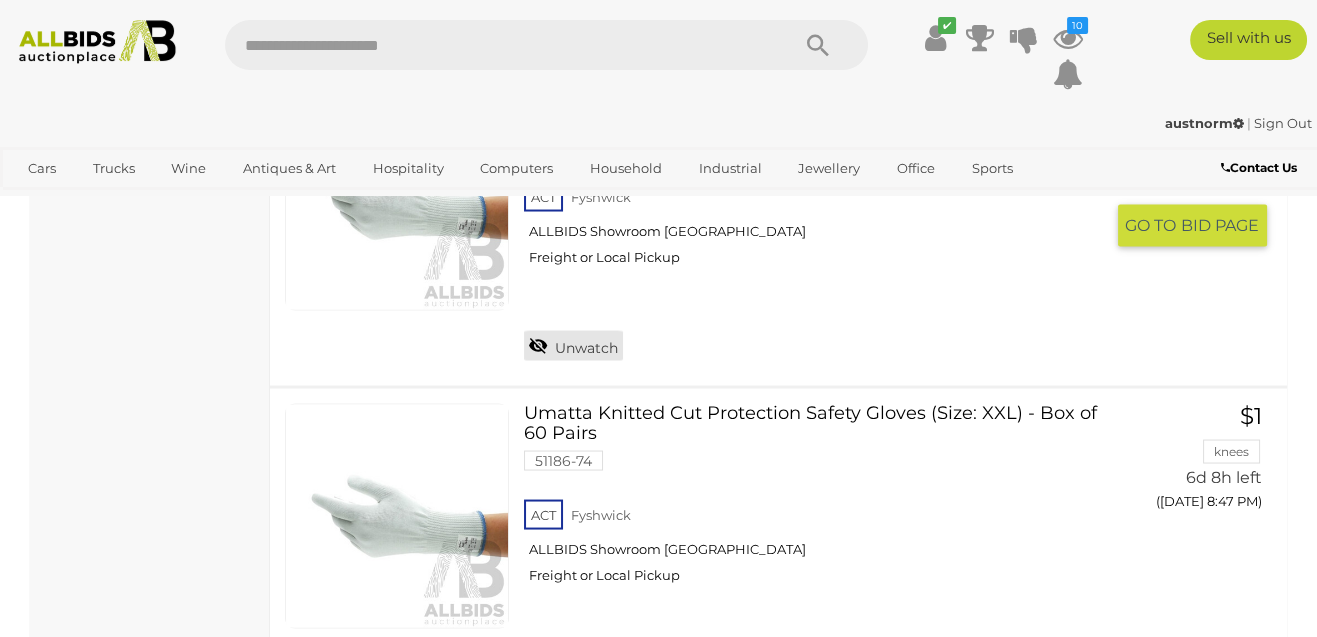 click on "Unwatch" at bounding box center (573, 346) 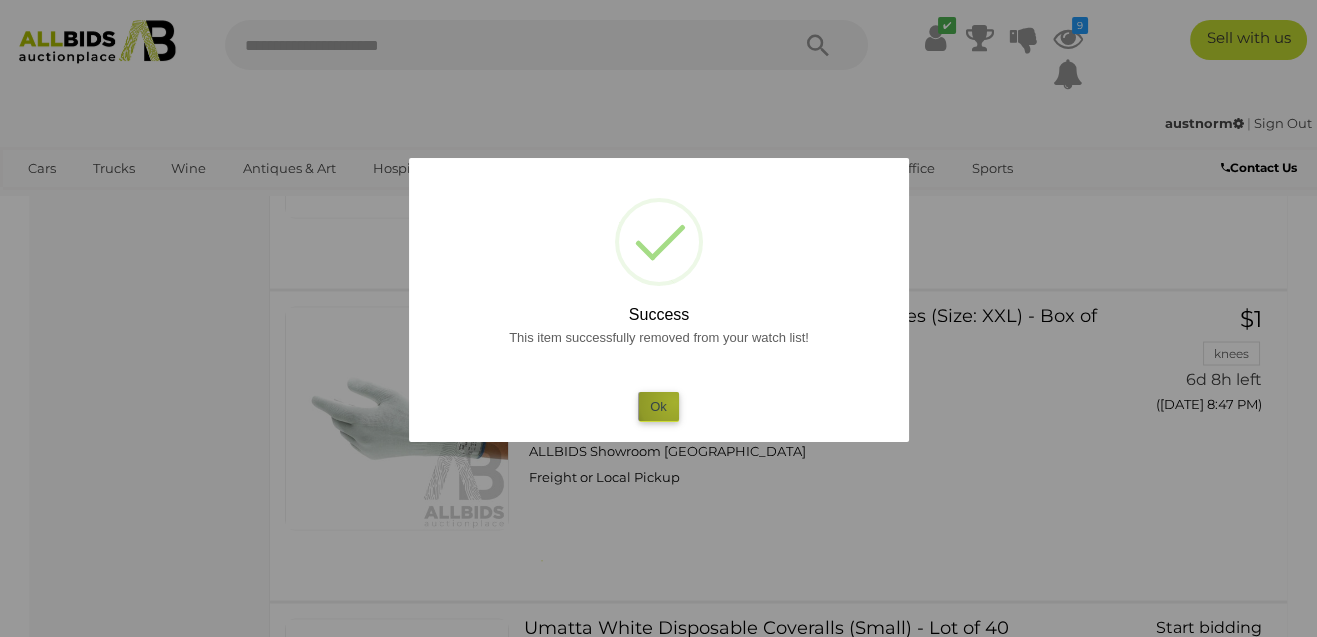 click on "Ok" at bounding box center (658, 406) 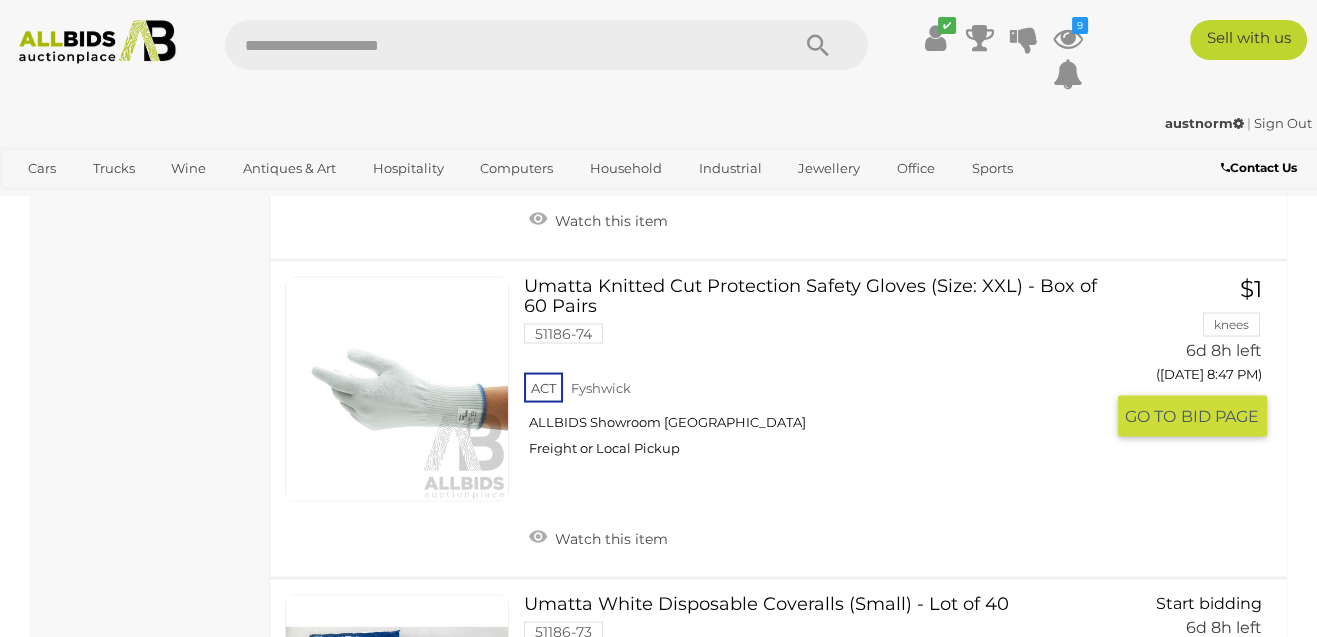 scroll, scrollTop: 5909, scrollLeft: 0, axis: vertical 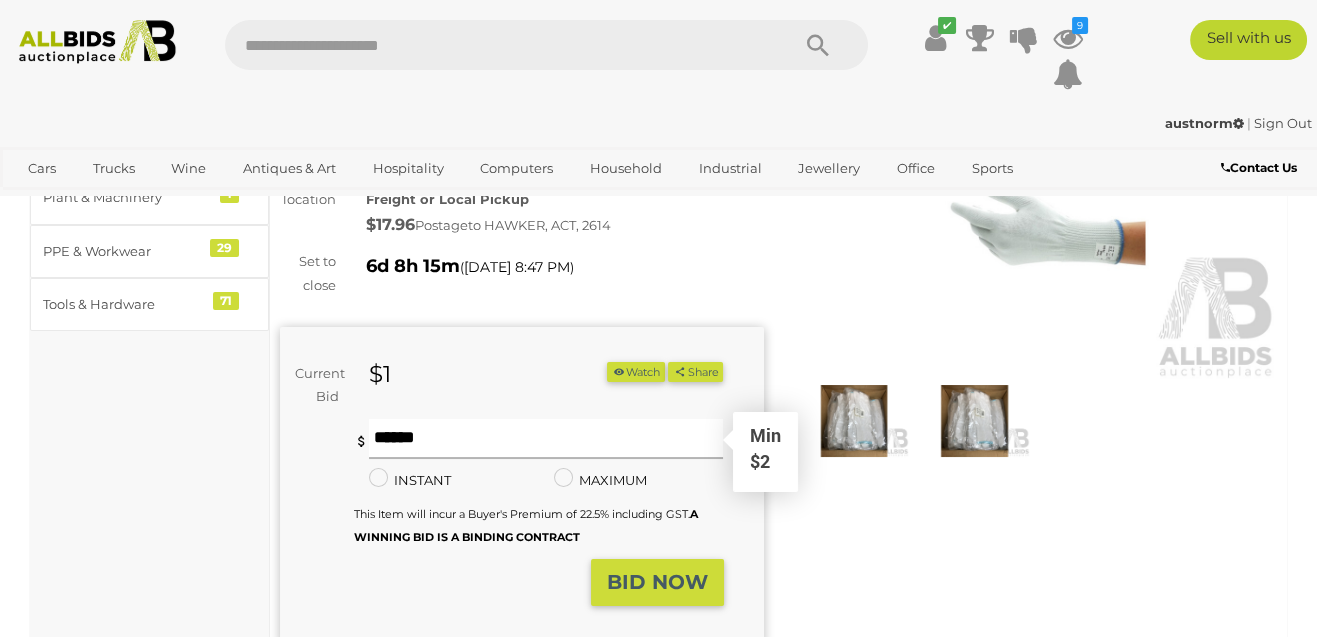 click at bounding box center [546, 439] 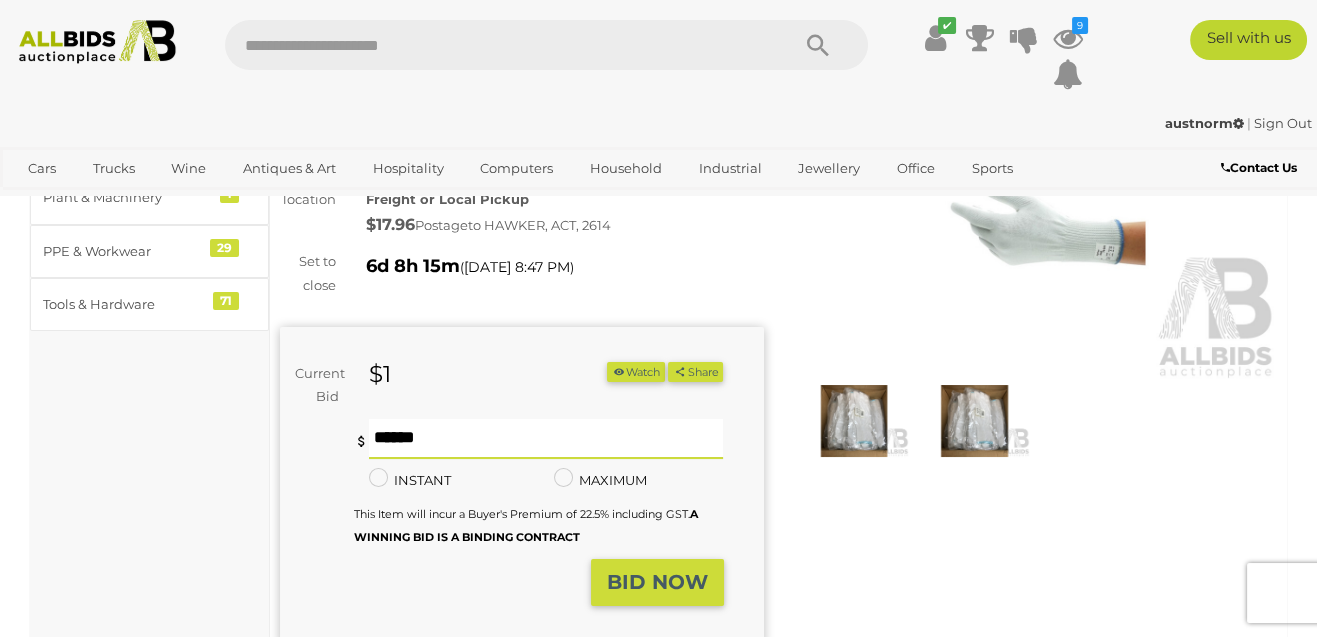 type on "**" 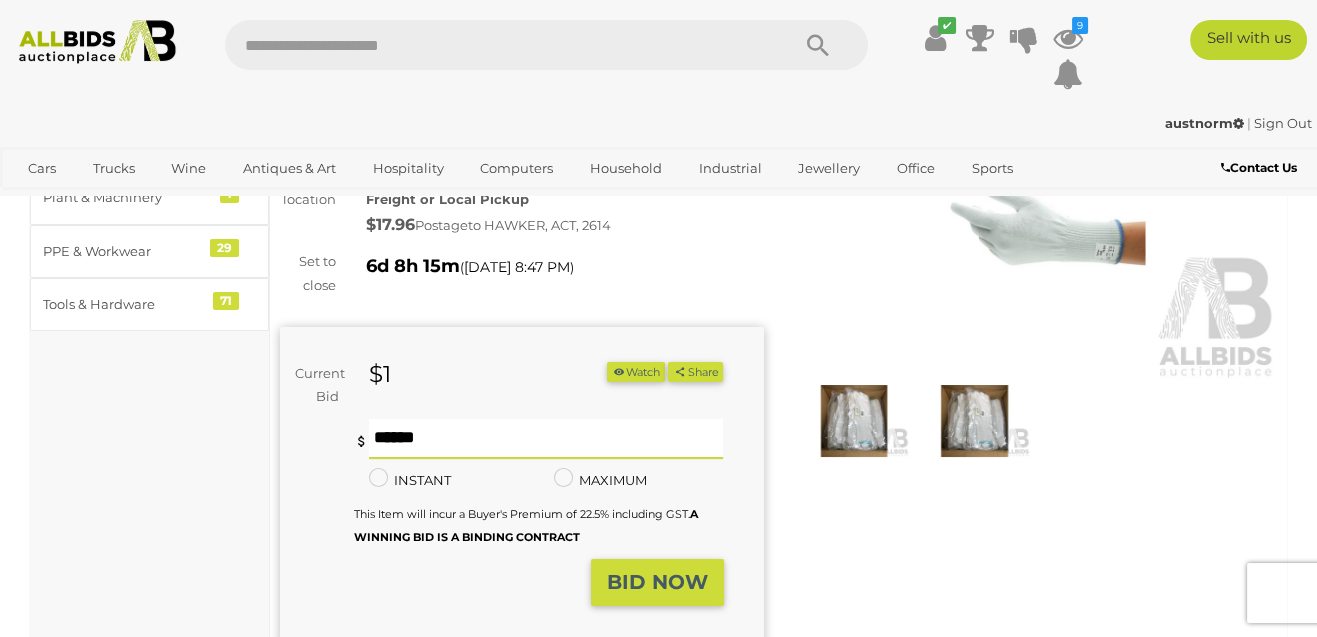 click on "BID NOW" at bounding box center [657, 582] 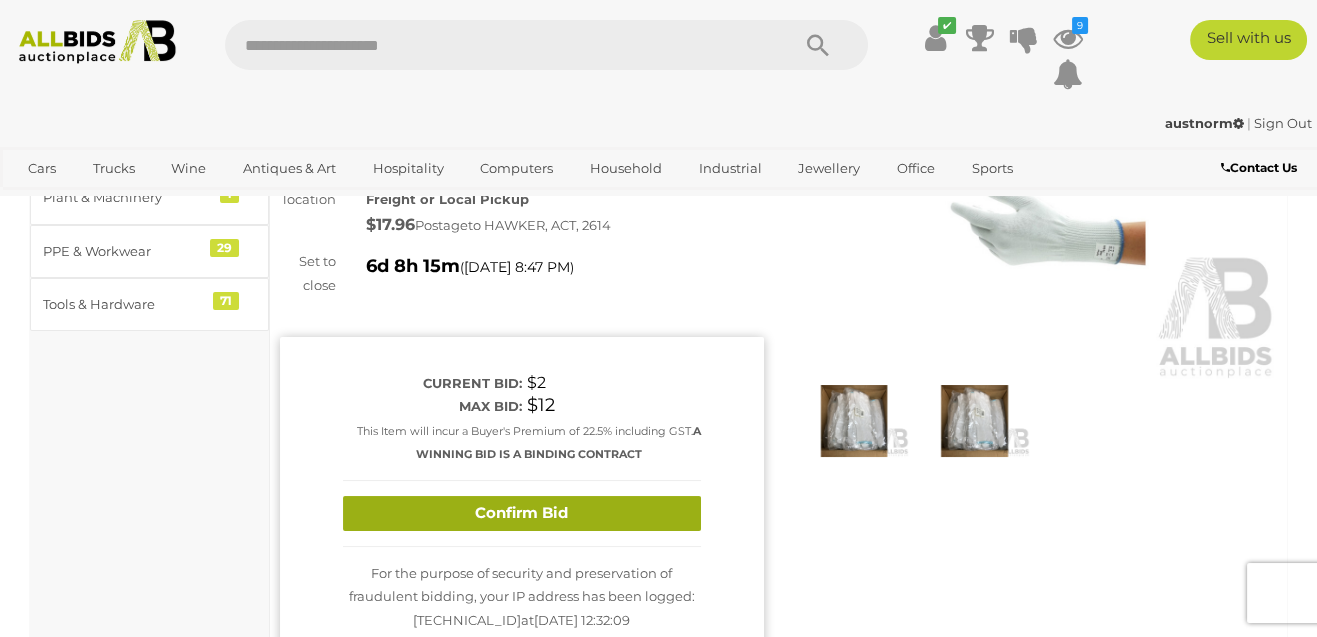 click on "Confirm Bid" at bounding box center (522, 513) 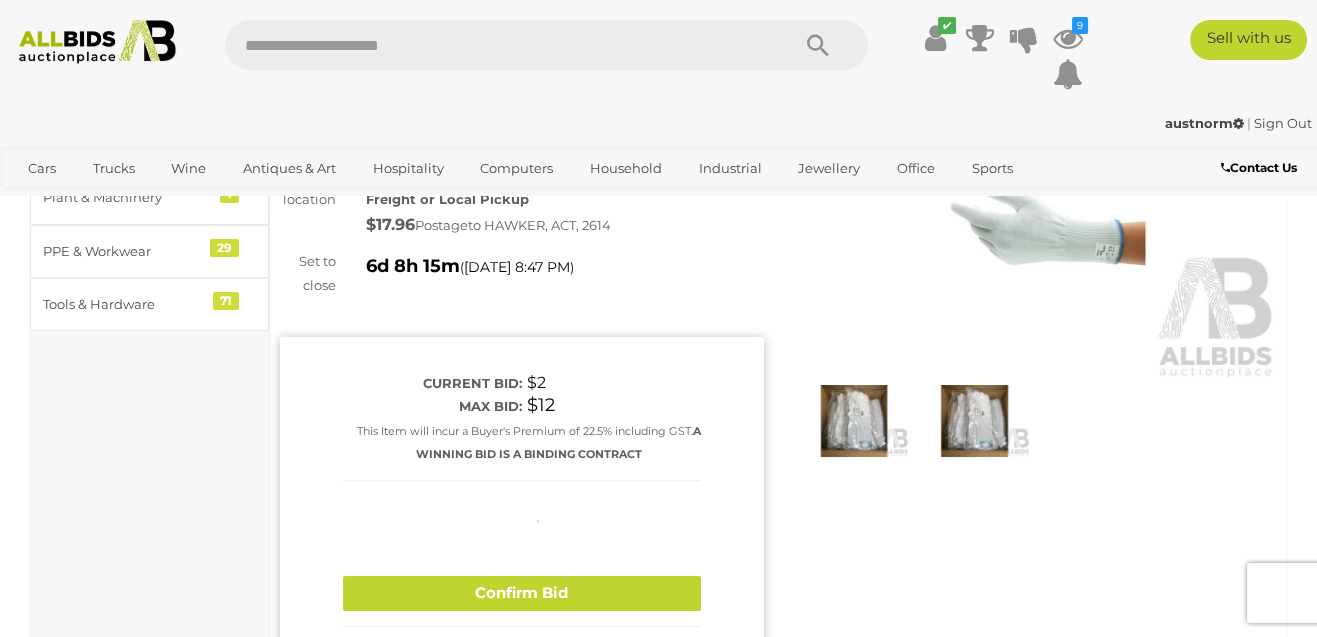 type 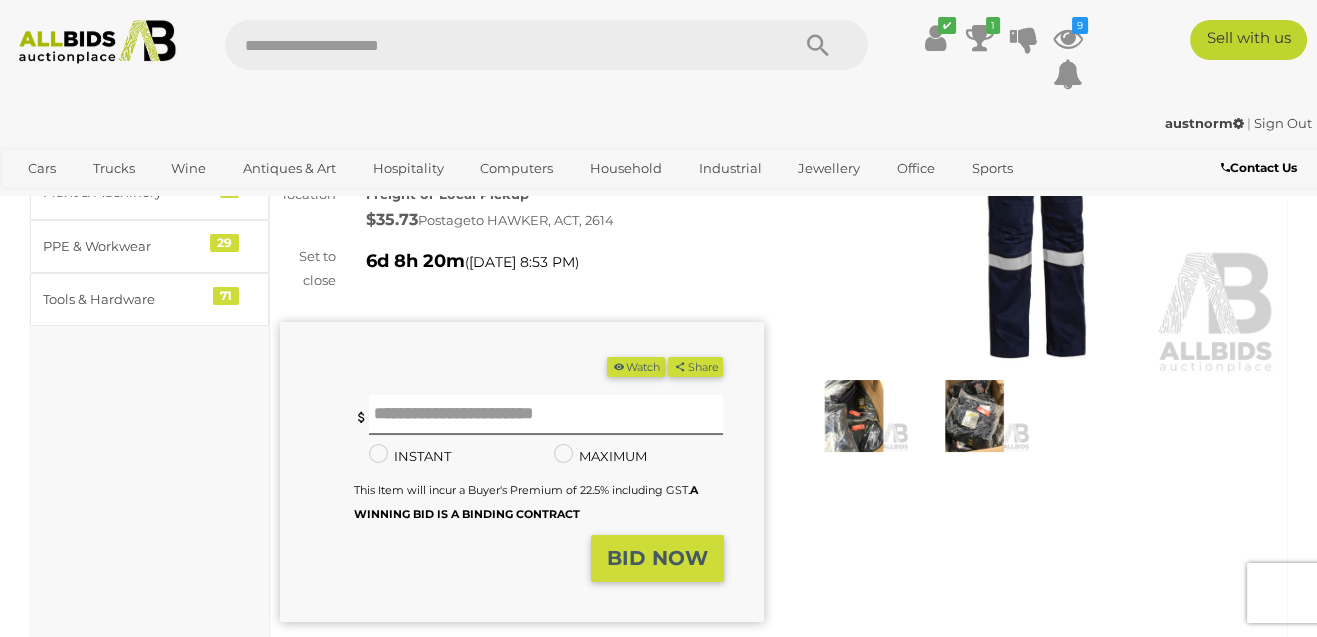 scroll, scrollTop: 181, scrollLeft: 0, axis: vertical 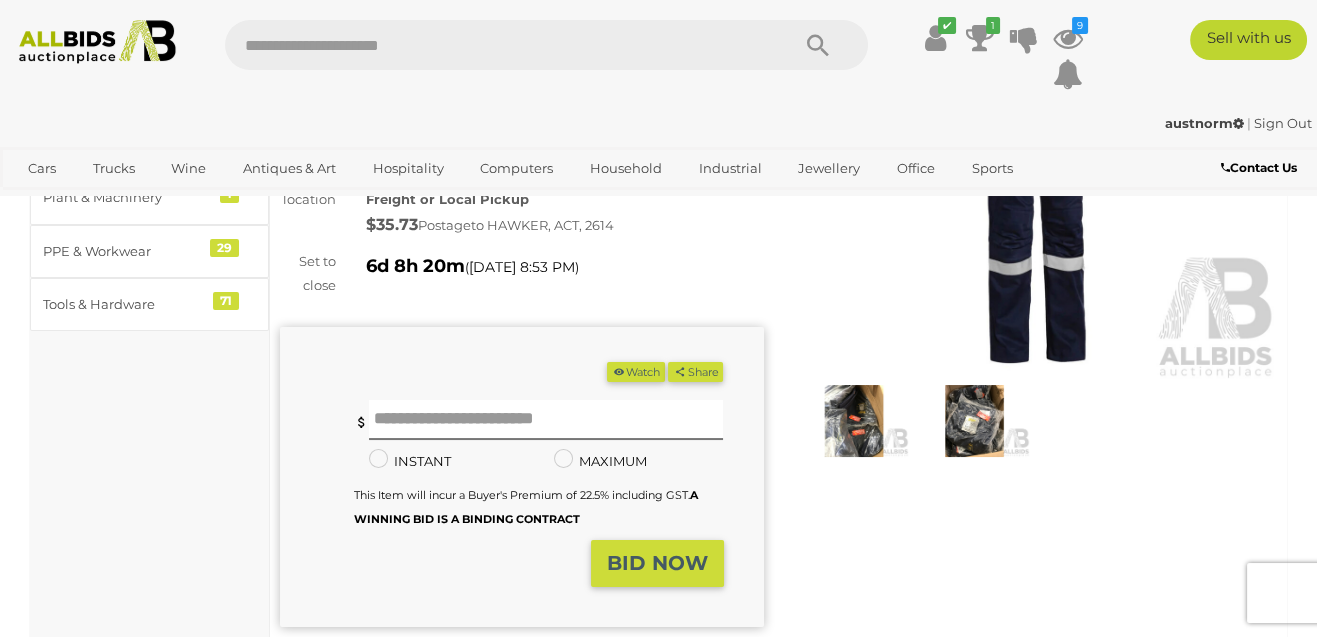 click at bounding box center [974, 420] 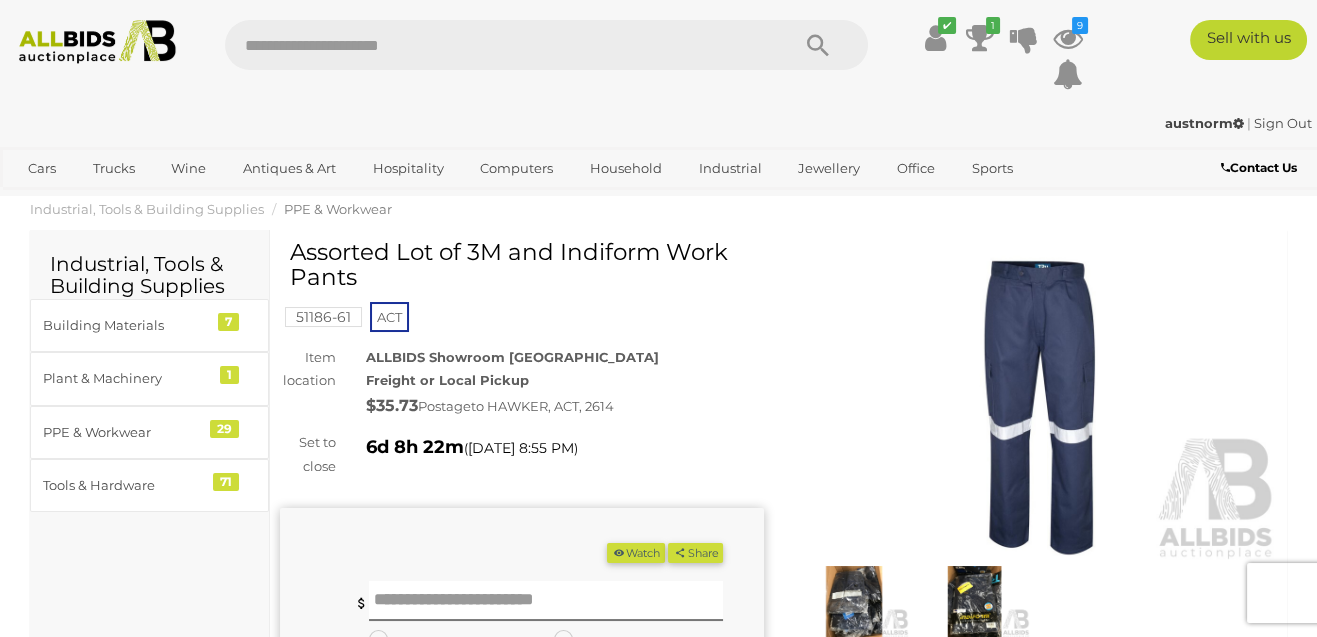 scroll, scrollTop: 272, scrollLeft: 0, axis: vertical 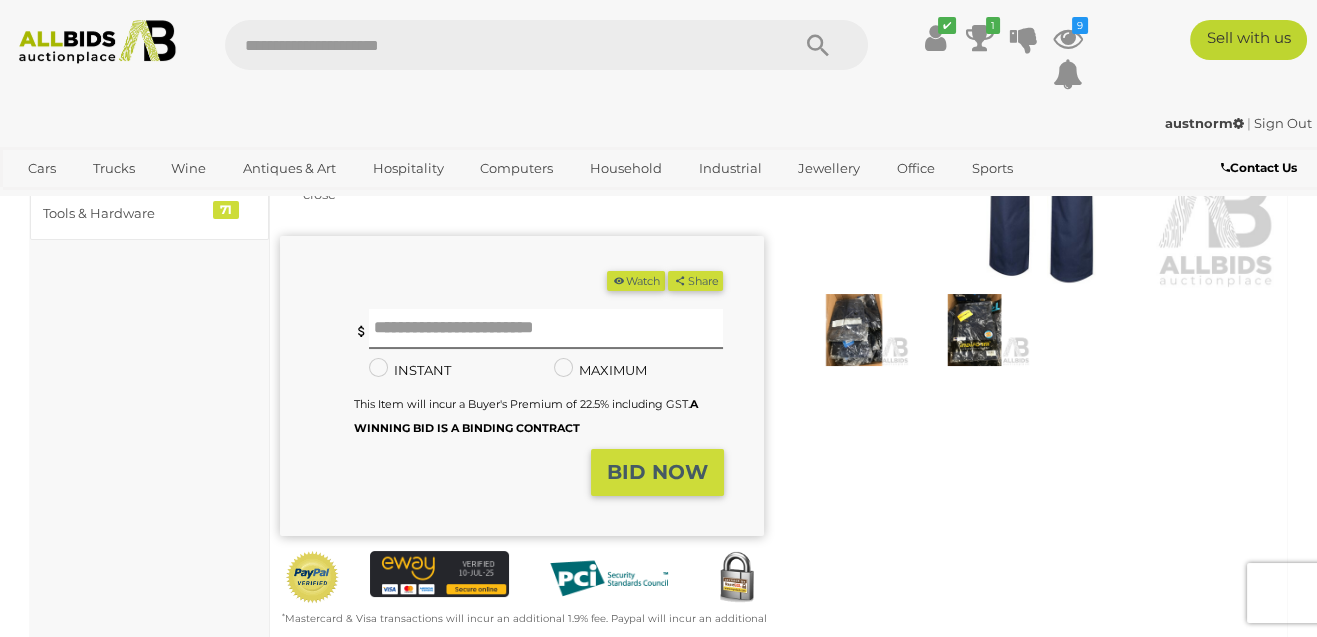 click at bounding box center [974, 329] 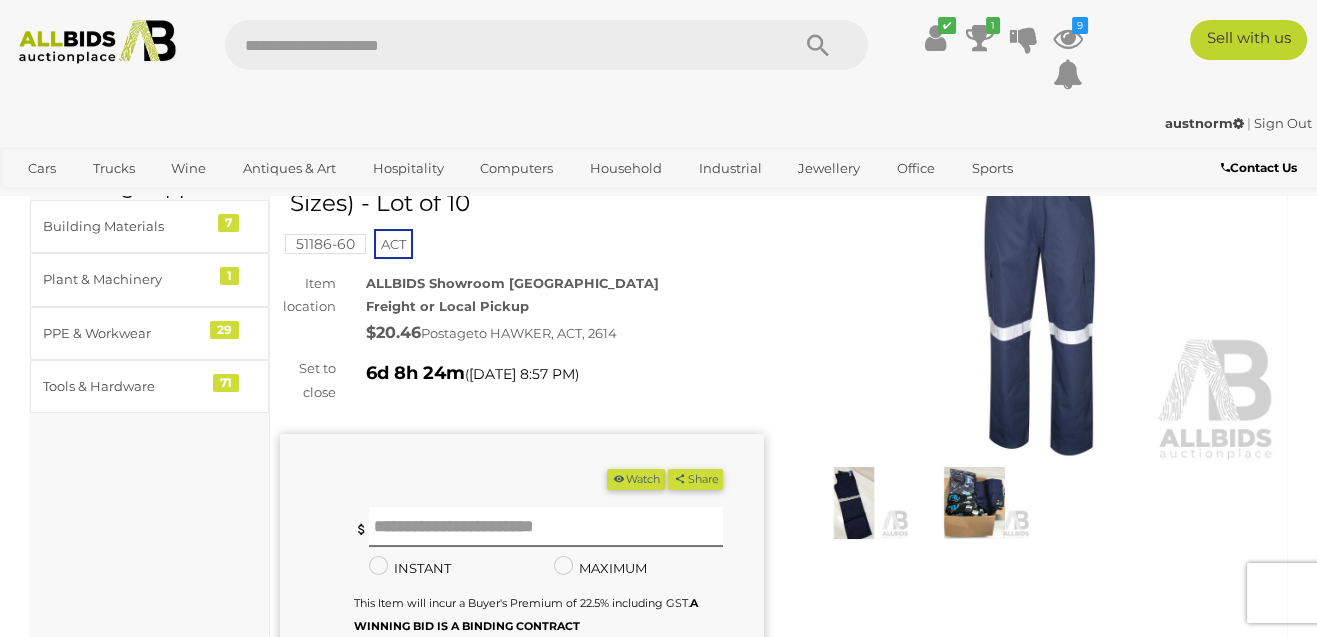 scroll, scrollTop: 0, scrollLeft: 0, axis: both 